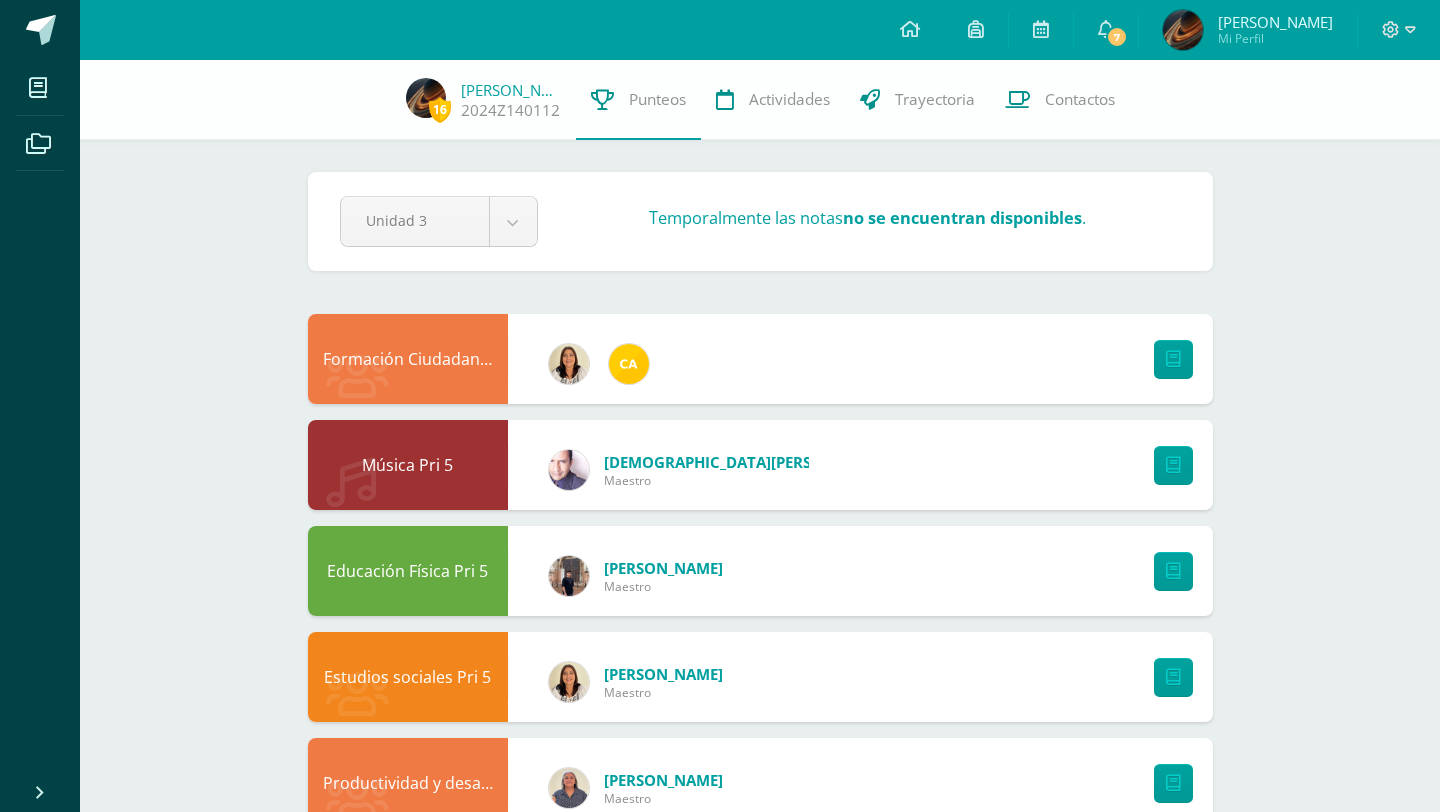 scroll, scrollTop: 0, scrollLeft: 0, axis: both 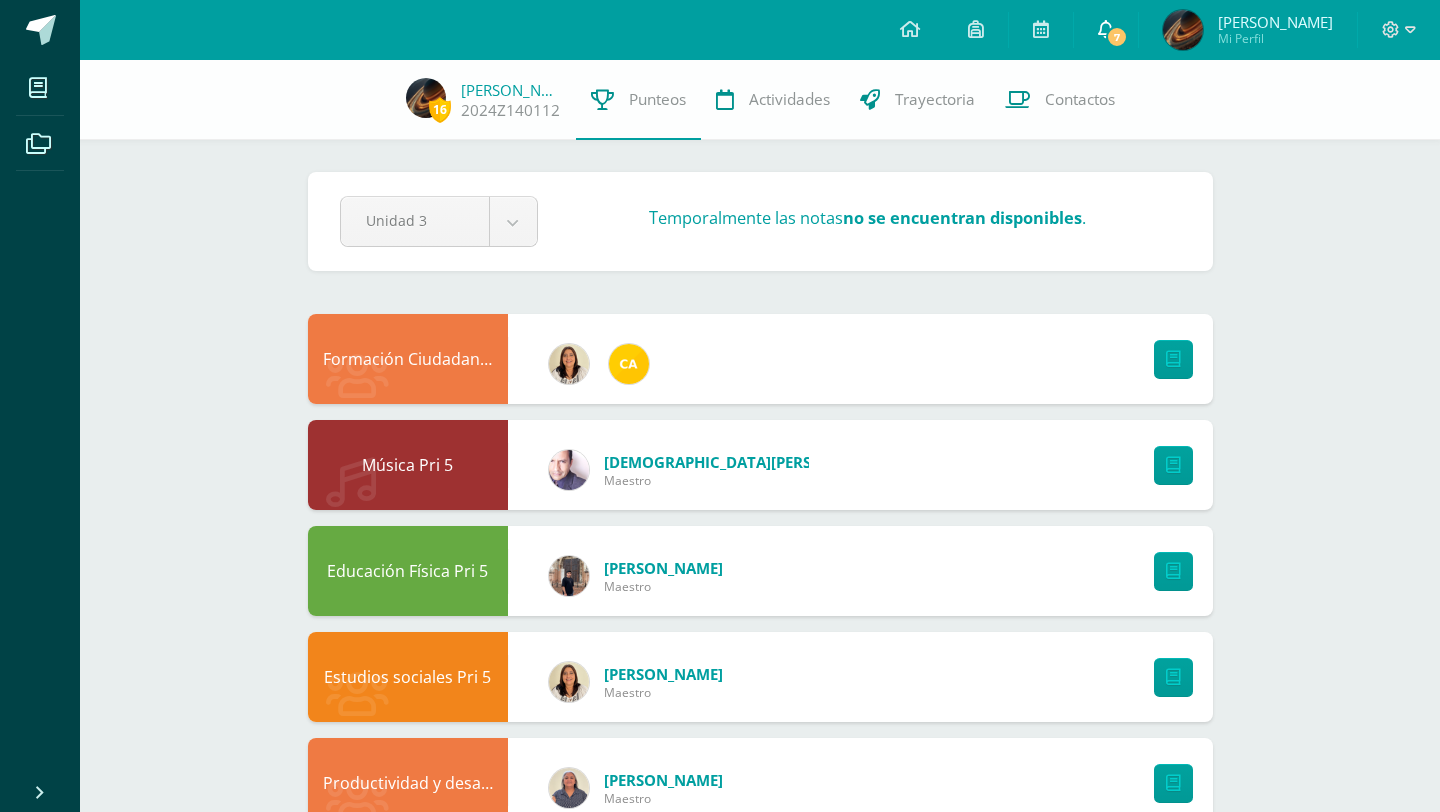 click on "7" at bounding box center (1117, 37) 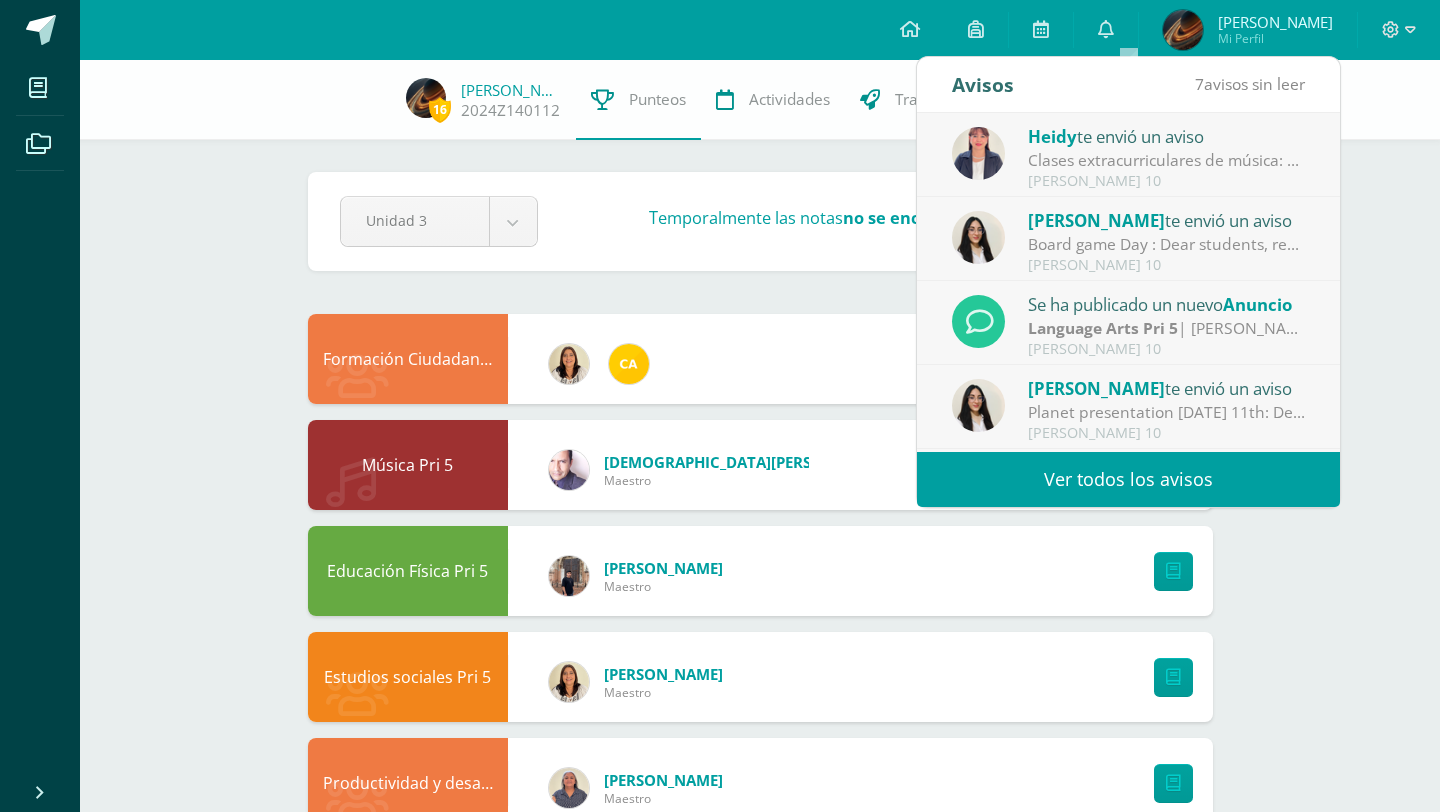 click on "Ver todos los avisos" at bounding box center (1128, 479) 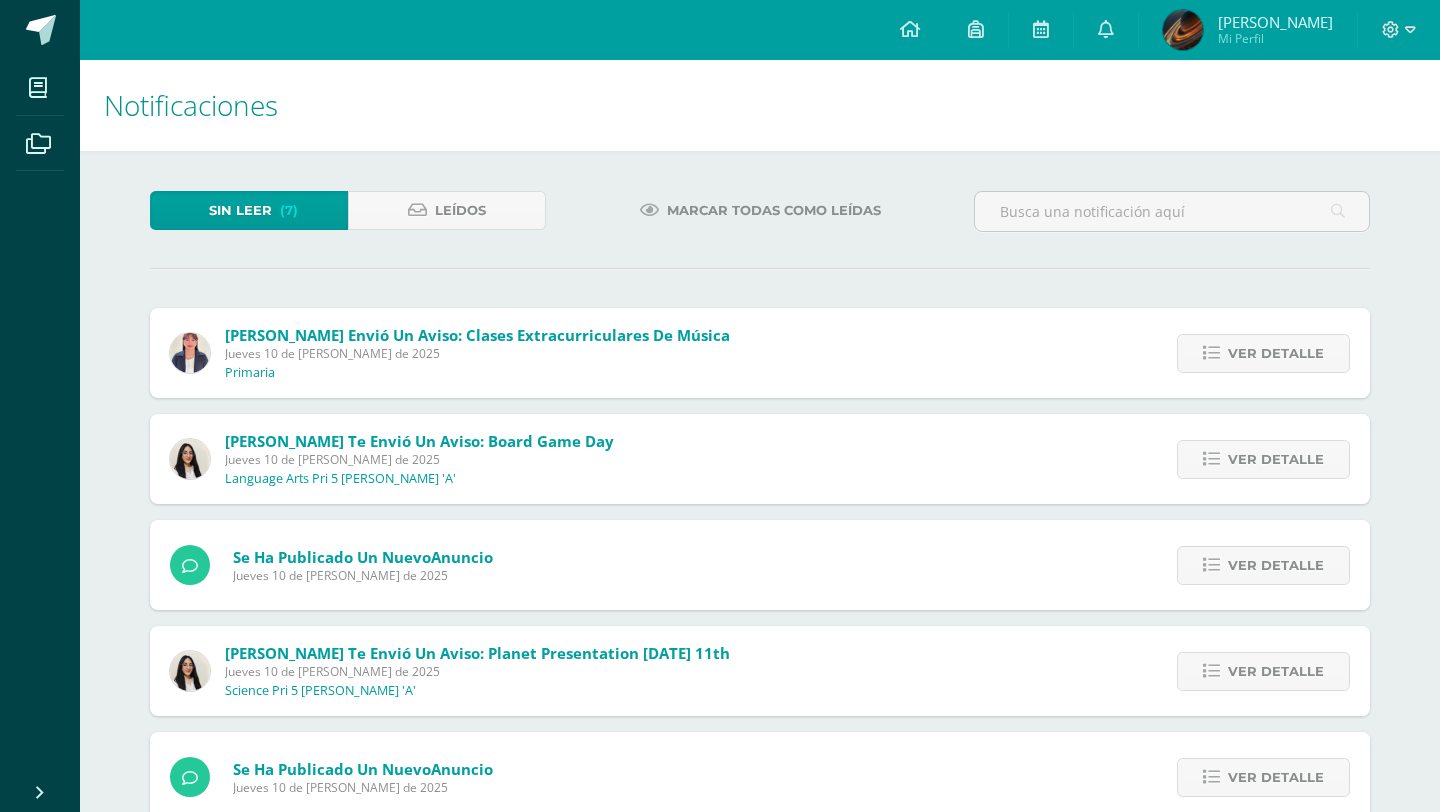 scroll, scrollTop: 0, scrollLeft: 0, axis: both 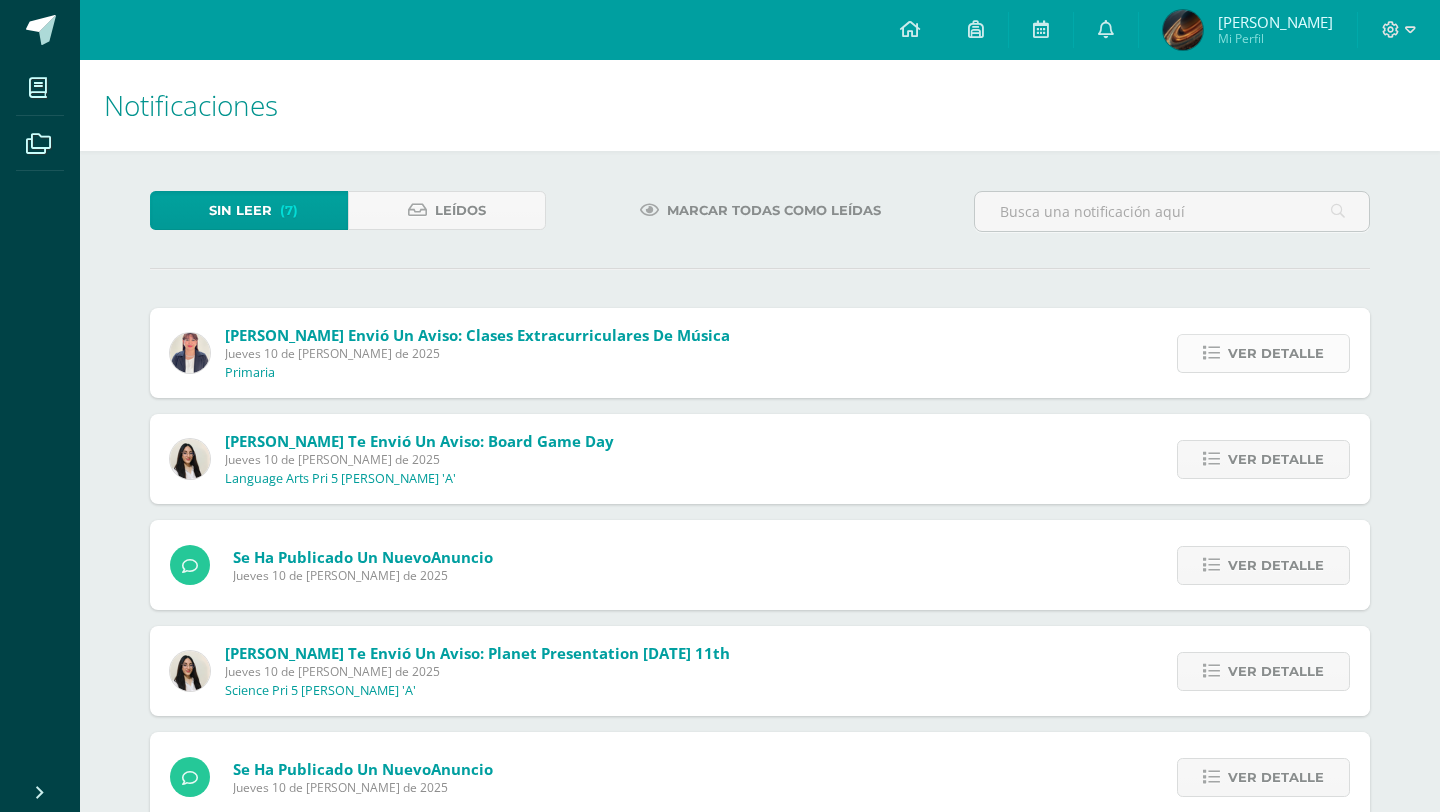 click on "Ver detalle" at bounding box center (1276, 353) 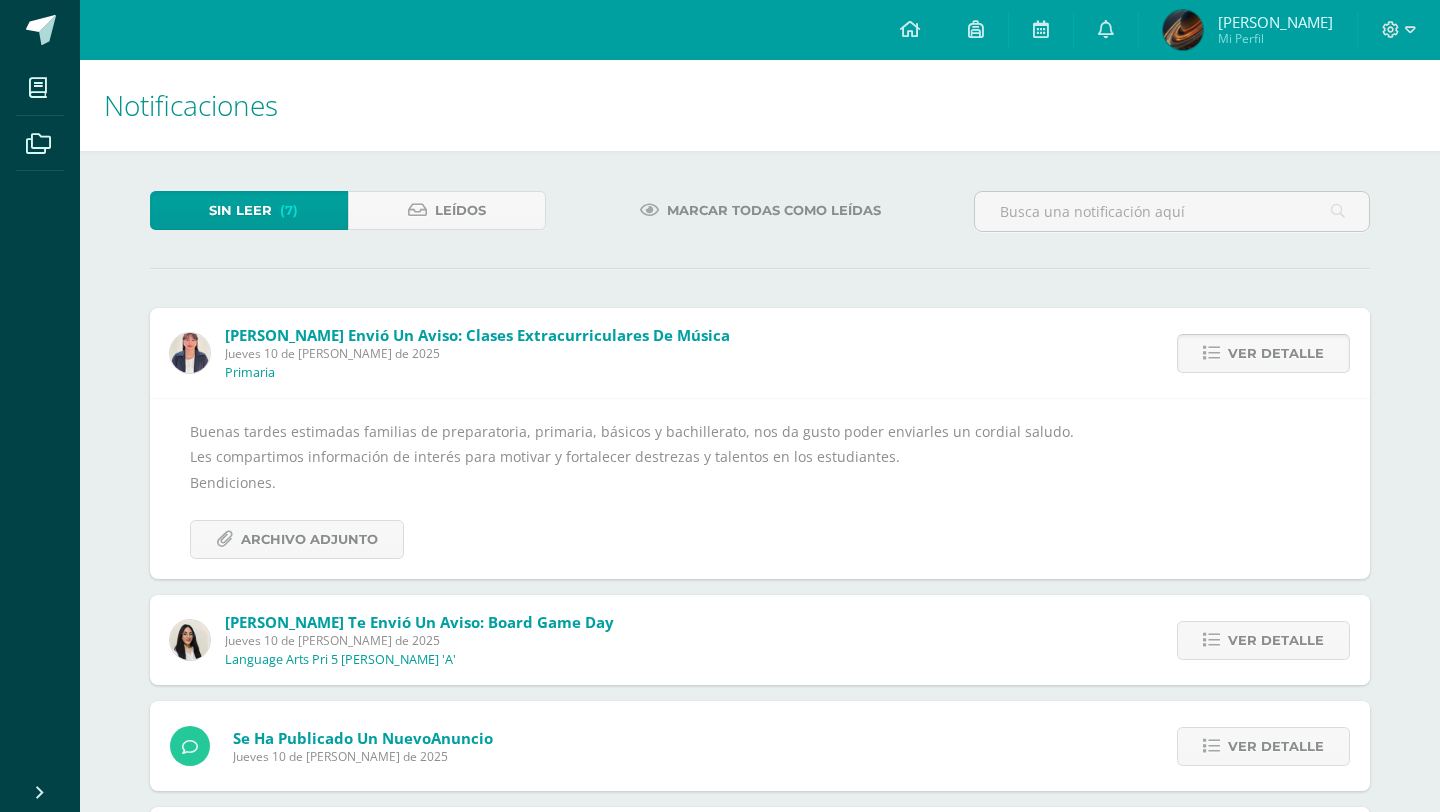 click on "Ver detalle" at bounding box center (1276, 353) 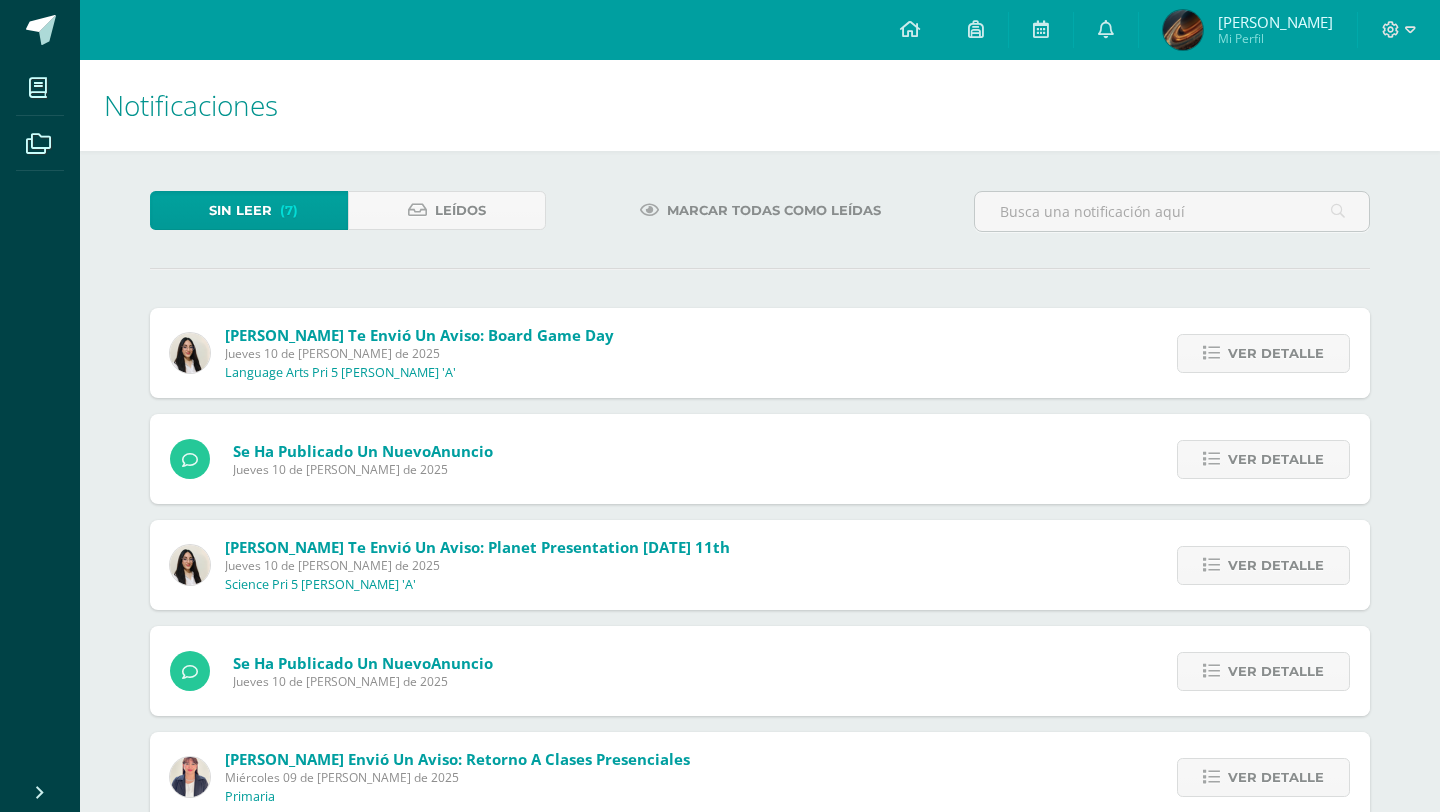 click on "Ver detalle" at bounding box center (1276, 353) 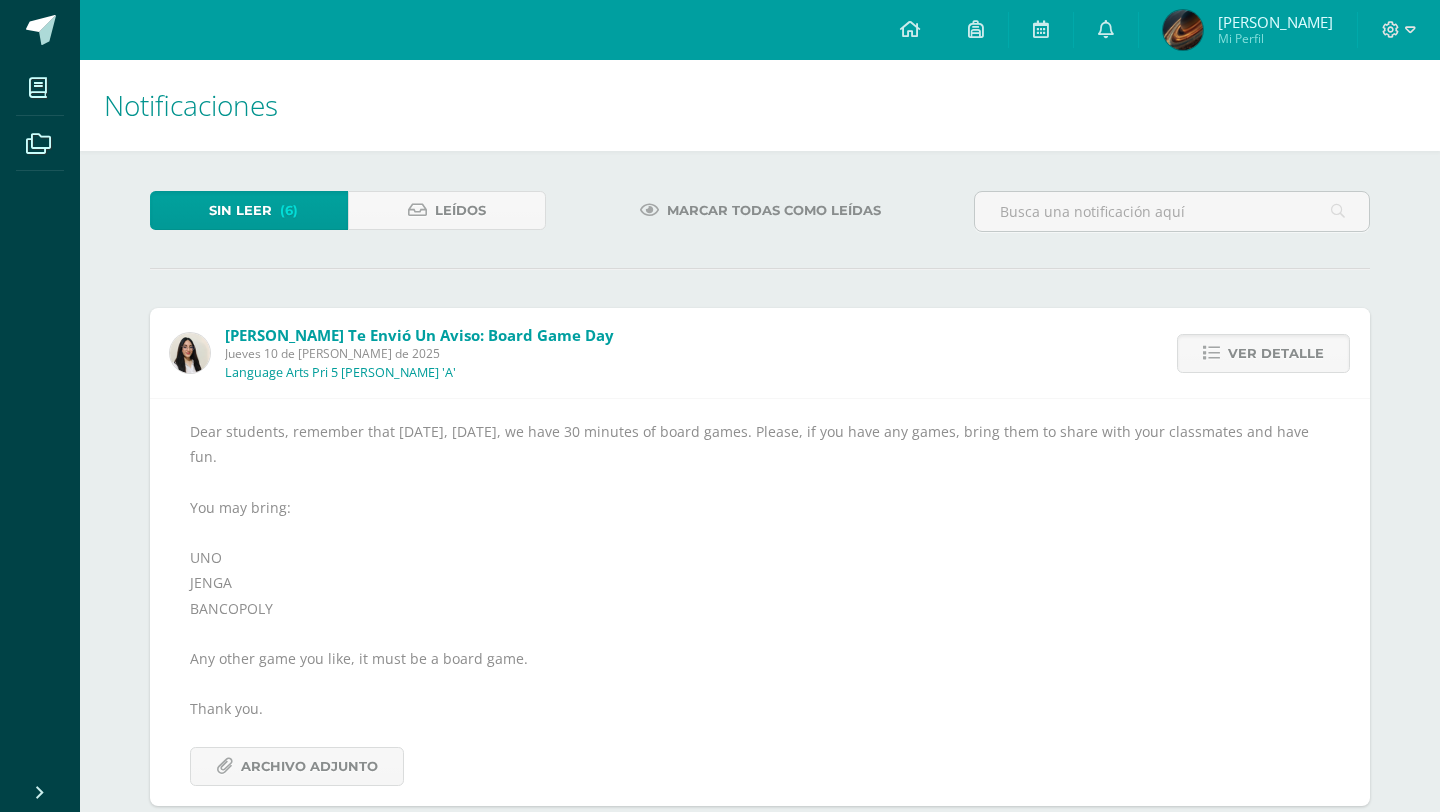click on "Ver detalle" at bounding box center [1276, 353] 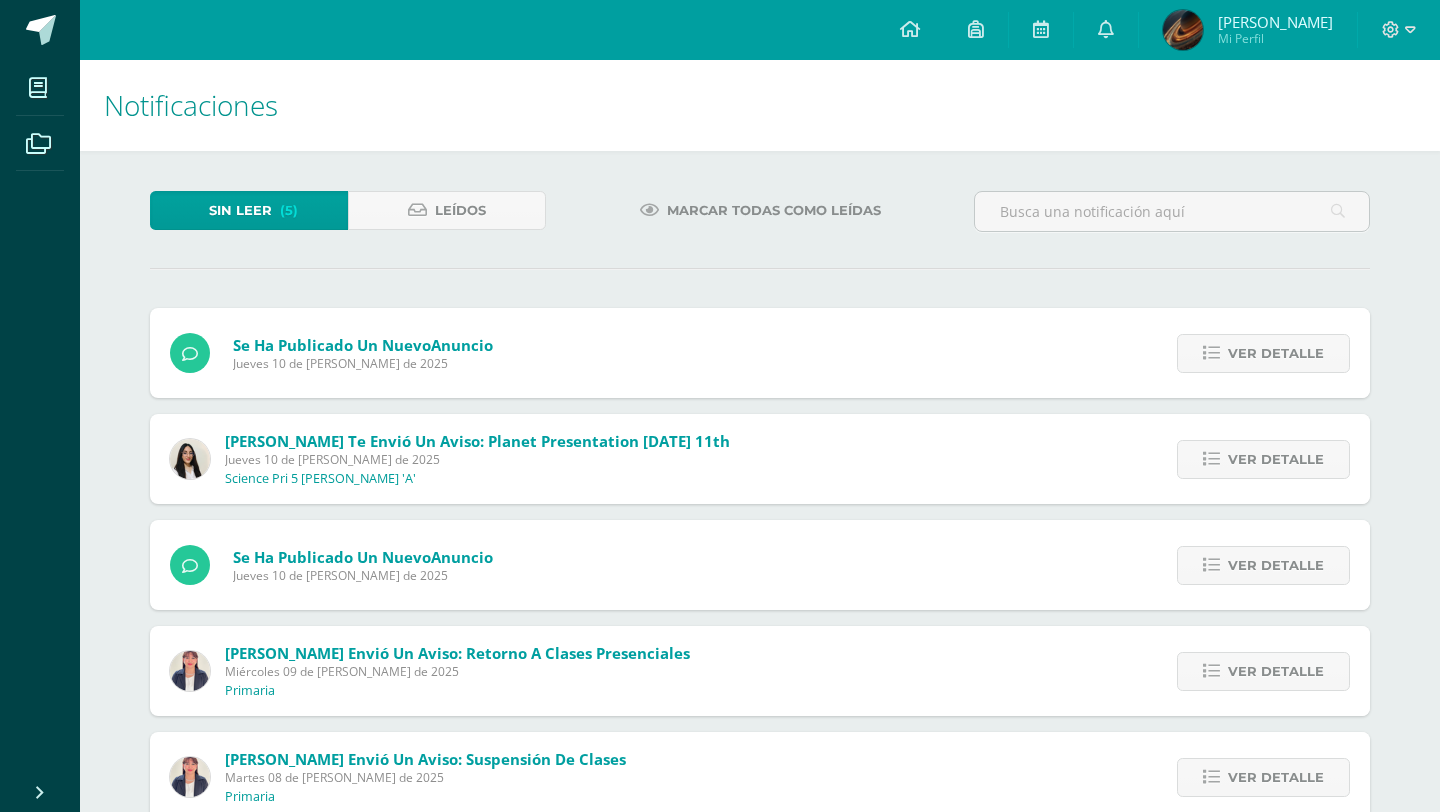 click on "Ver detalle" at bounding box center (1276, 353) 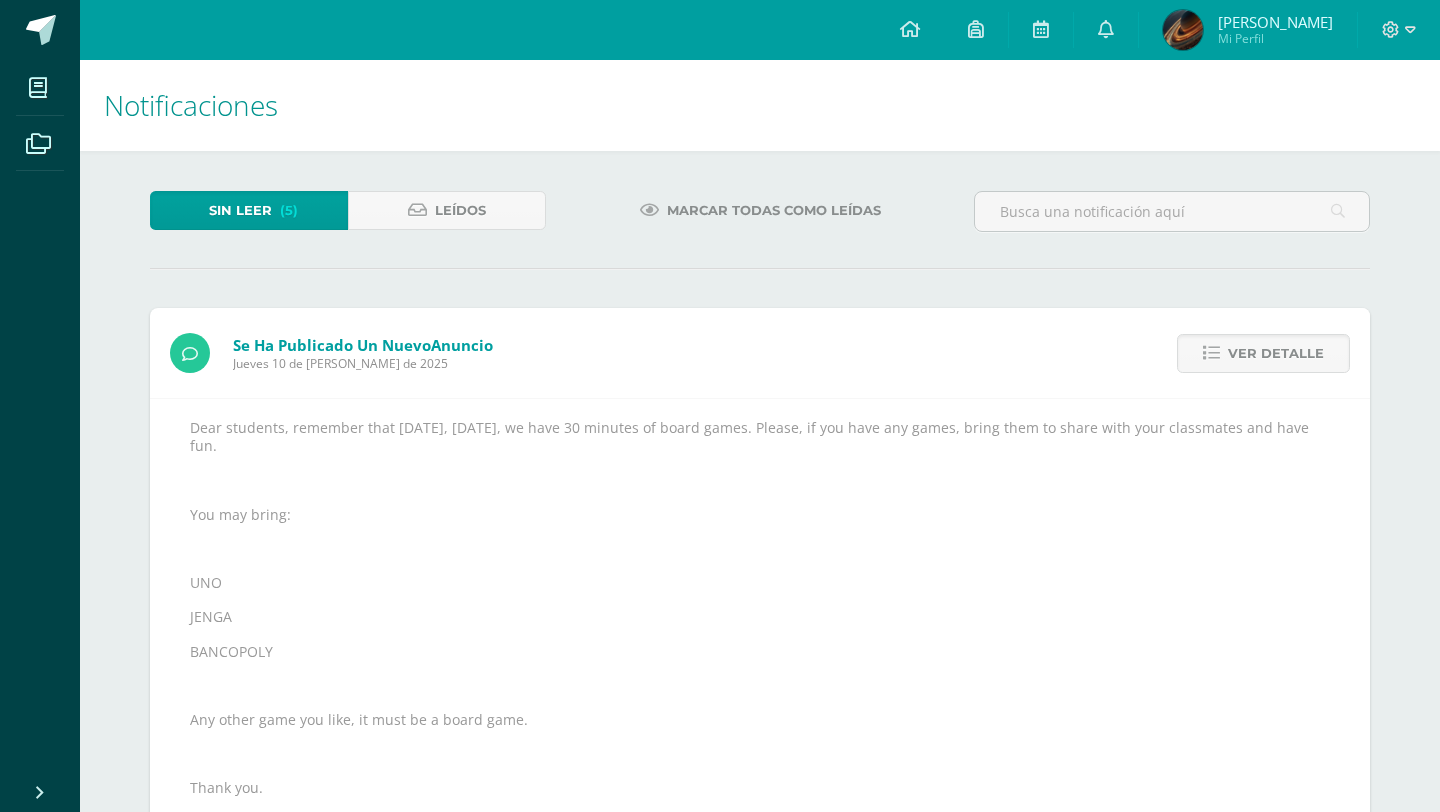 click on "Ver detalle" at bounding box center (1276, 353) 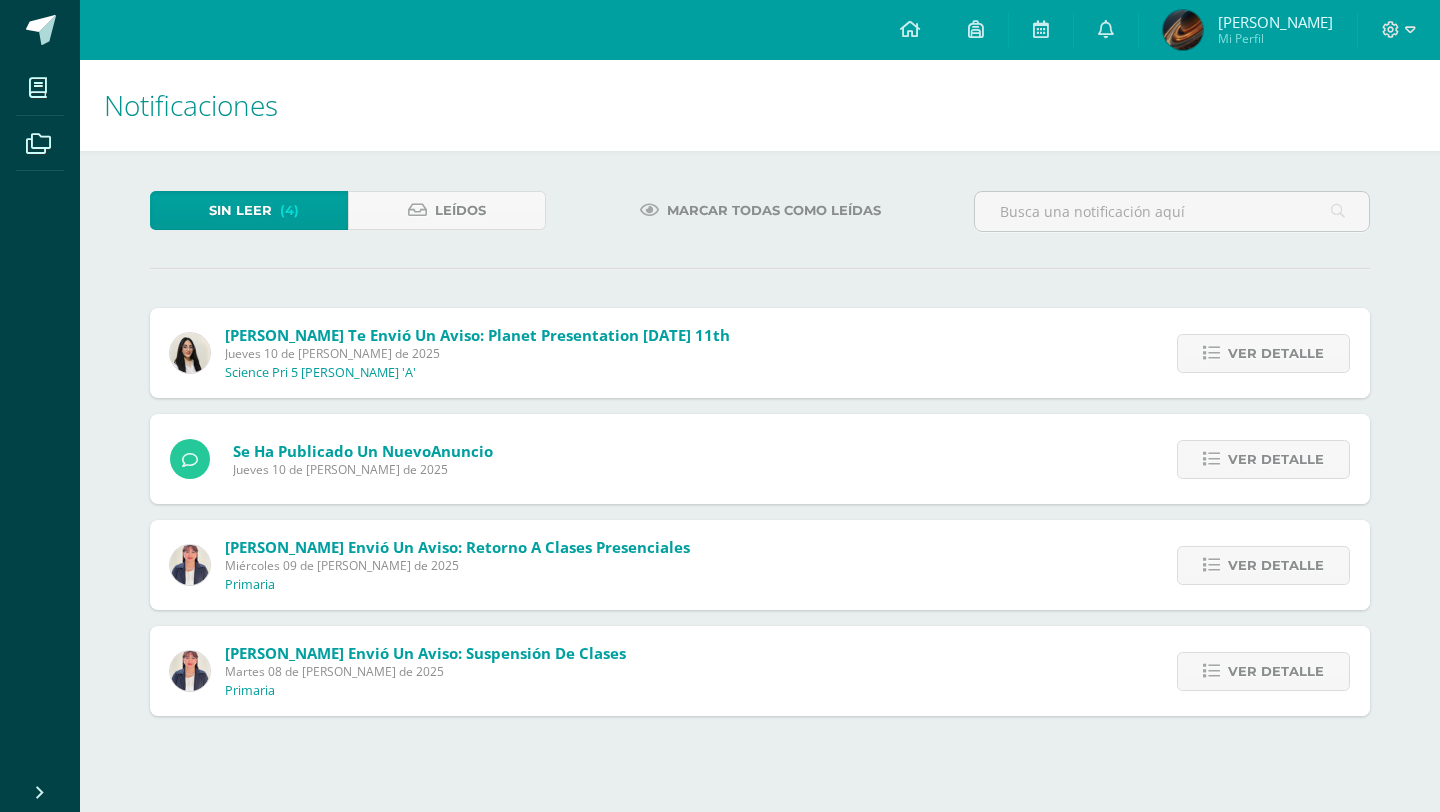 click on "Ver detalle" at bounding box center (1276, 353) 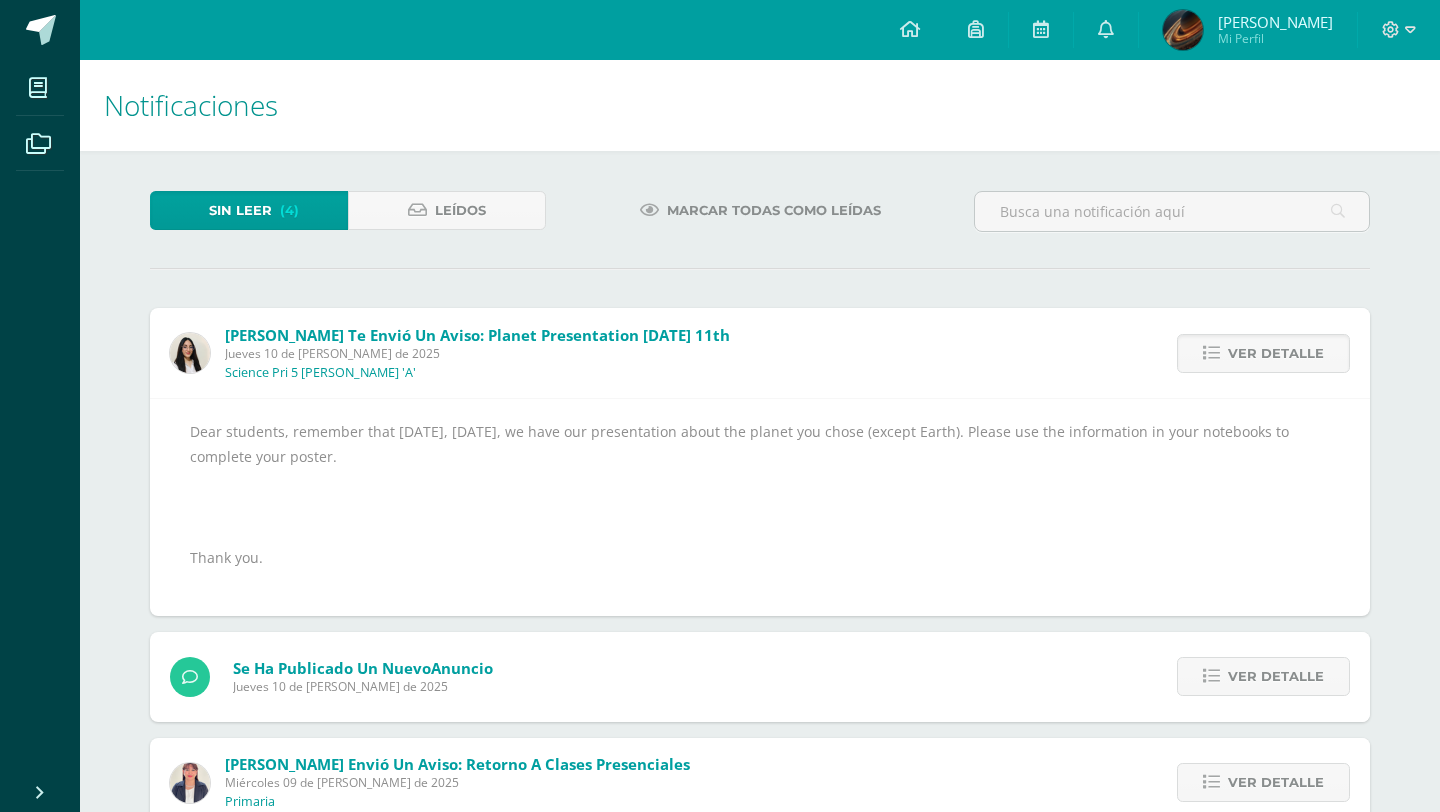 click on "Ver detalle" at bounding box center [1276, 353] 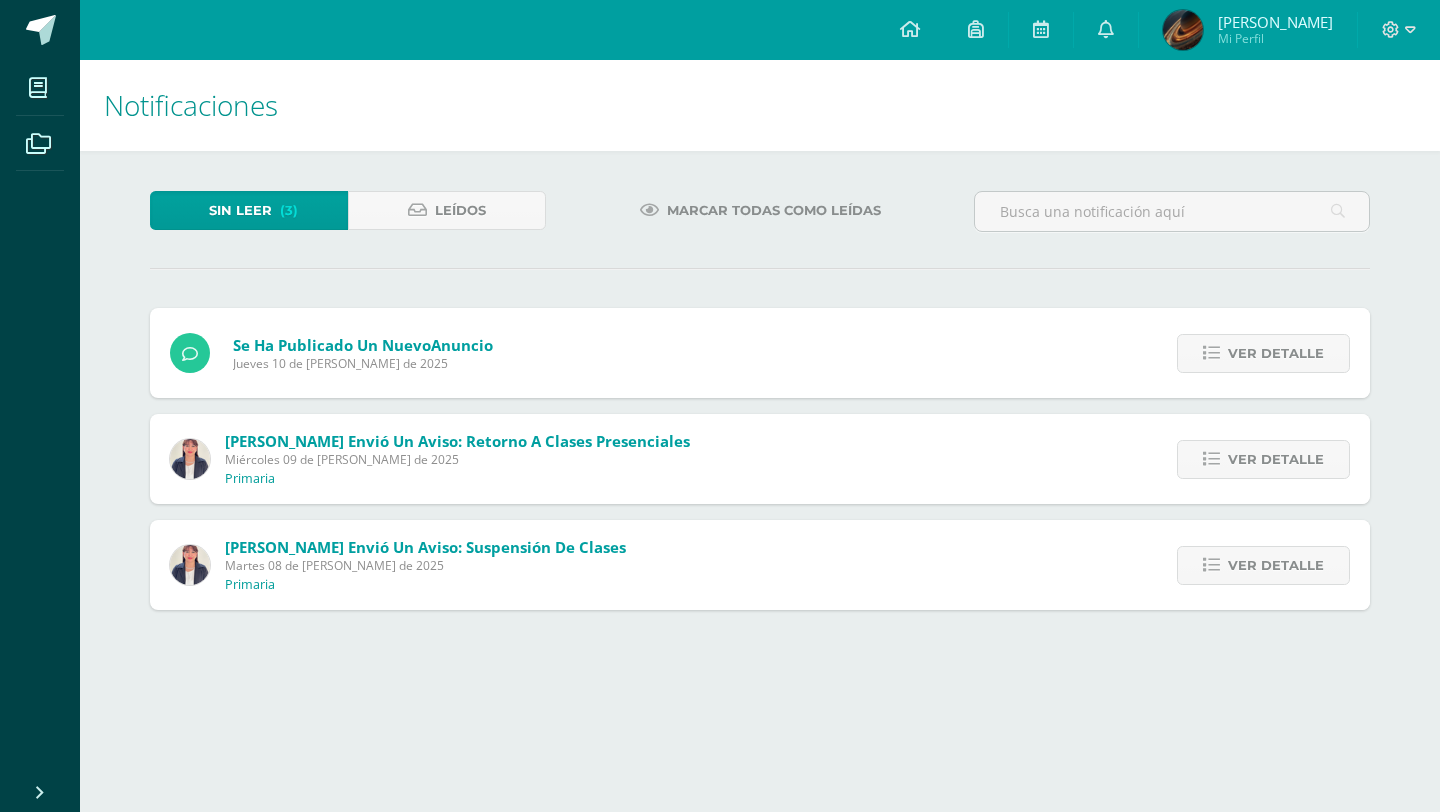 click on "Ver detalle" at bounding box center (1276, 353) 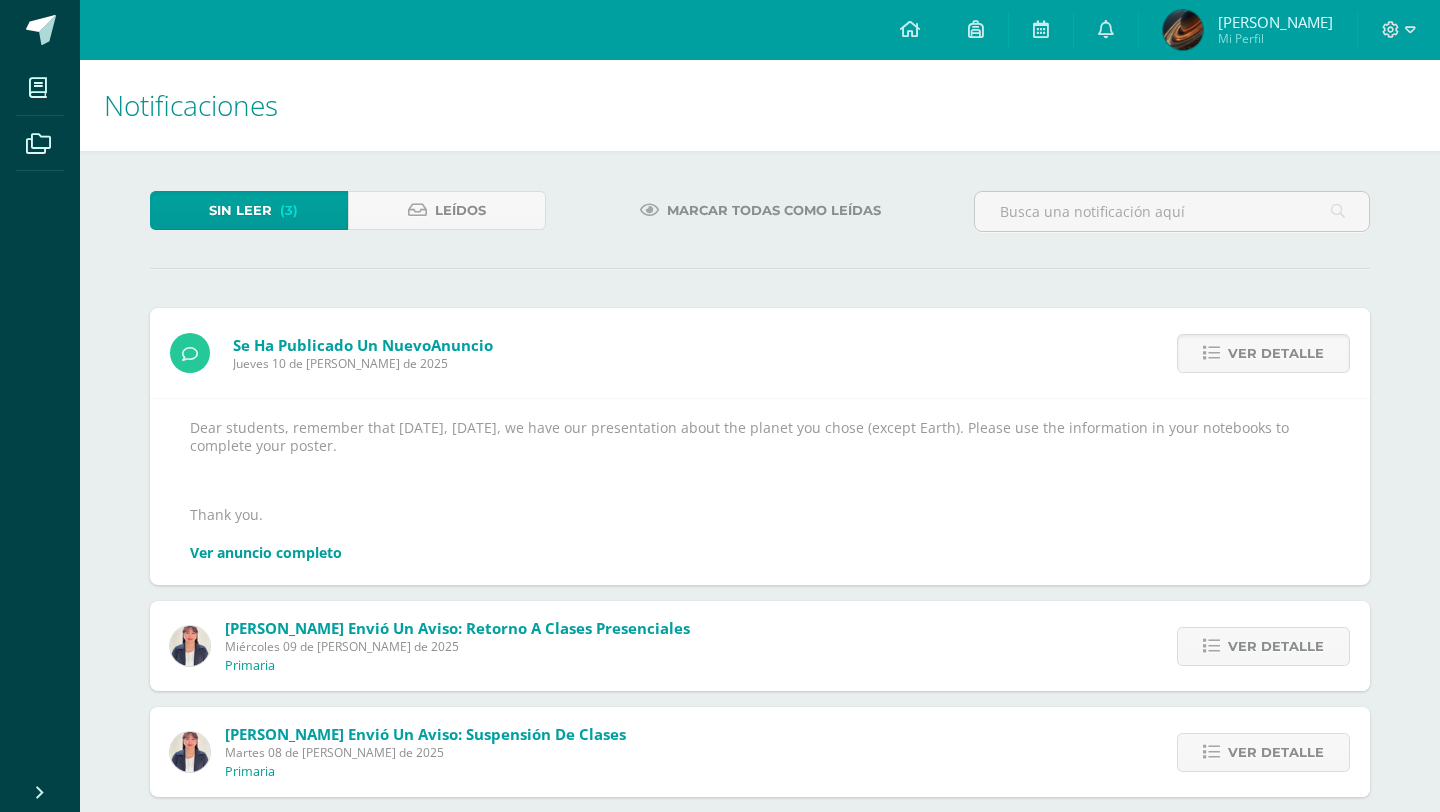 click on "Ver detalle" at bounding box center (1276, 353) 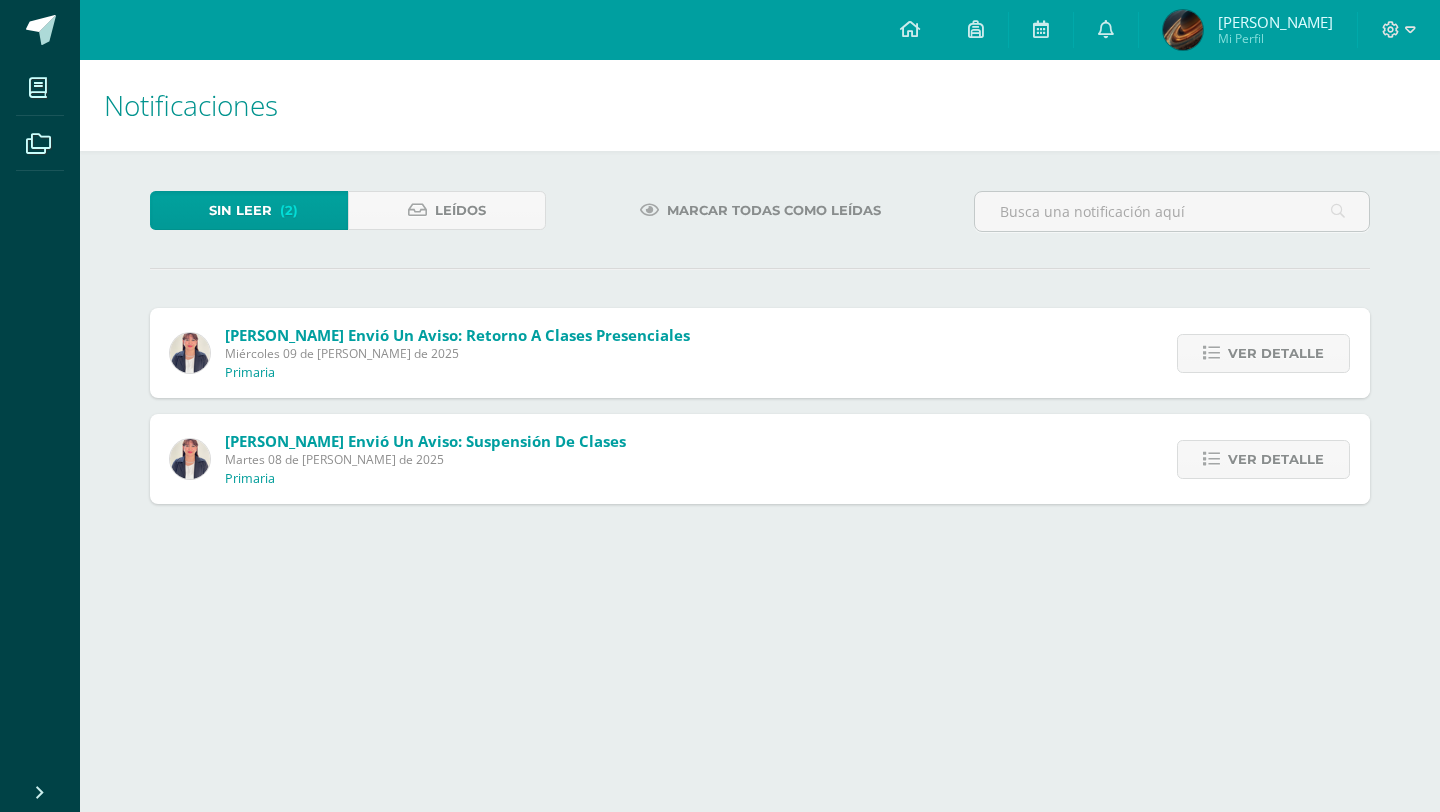 click on "Ver detalle" at bounding box center [1276, 353] 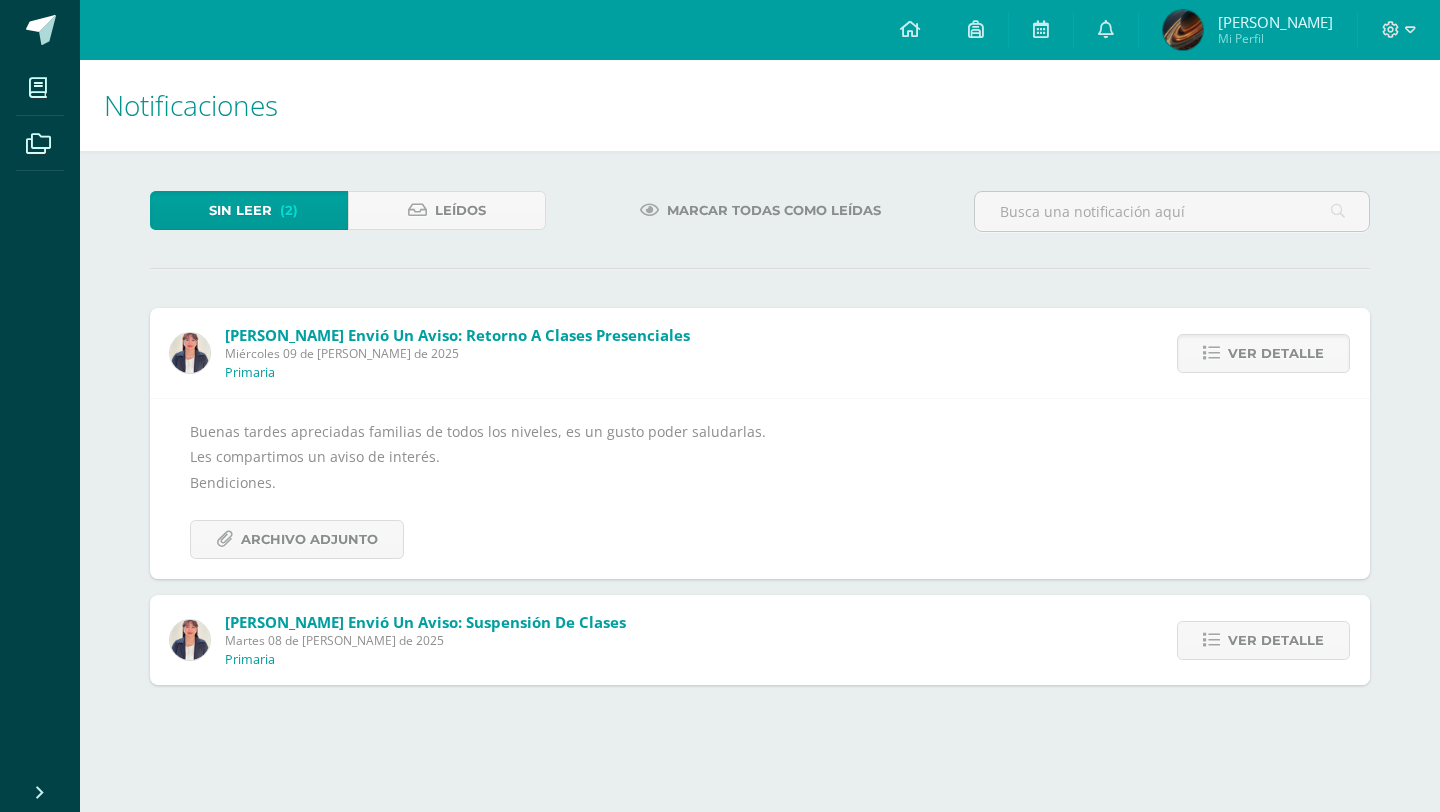 click on "Ver detalle" at bounding box center [1276, 353] 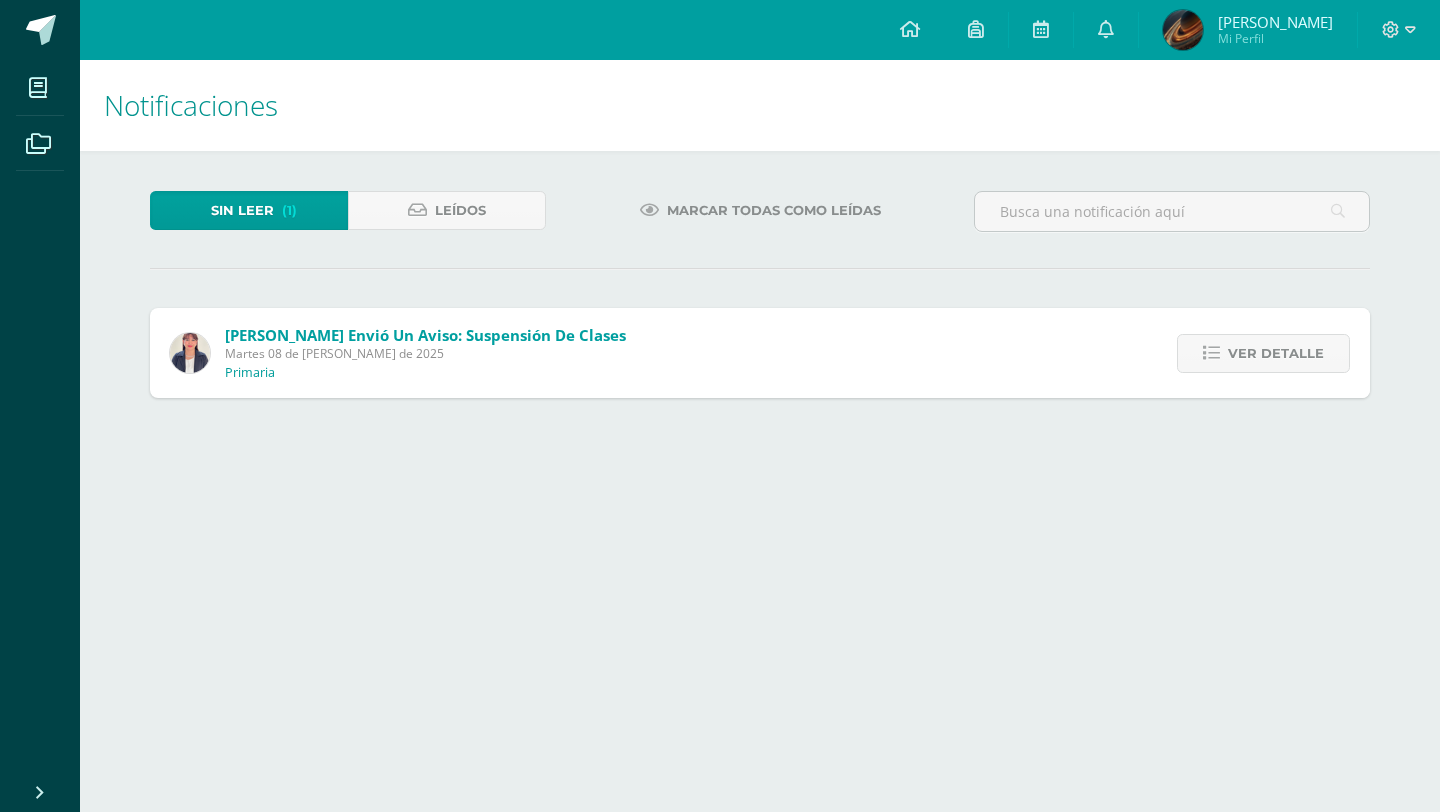 click on "Ver detalle" at bounding box center (1276, 353) 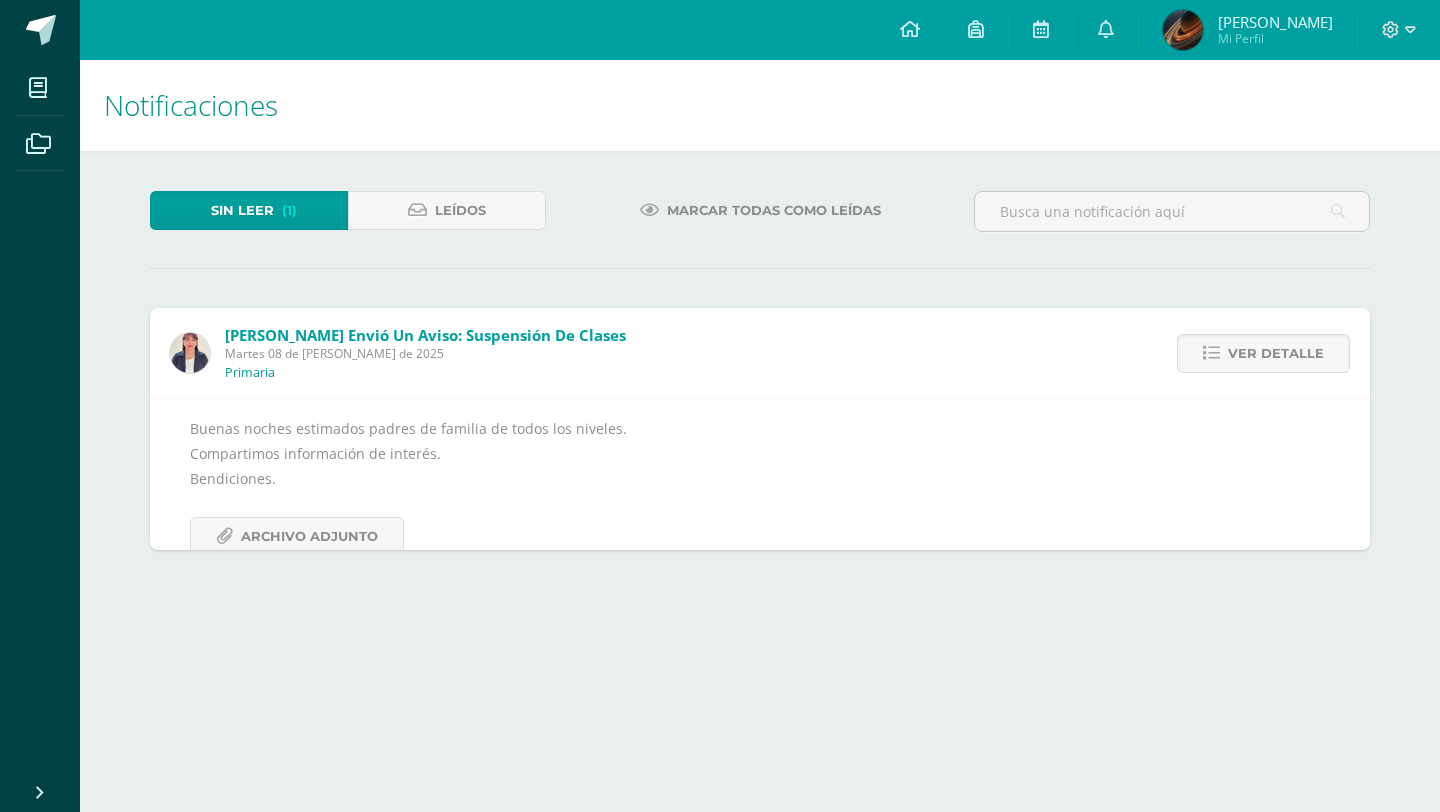 click on "Ver detalle" at bounding box center (1276, 353) 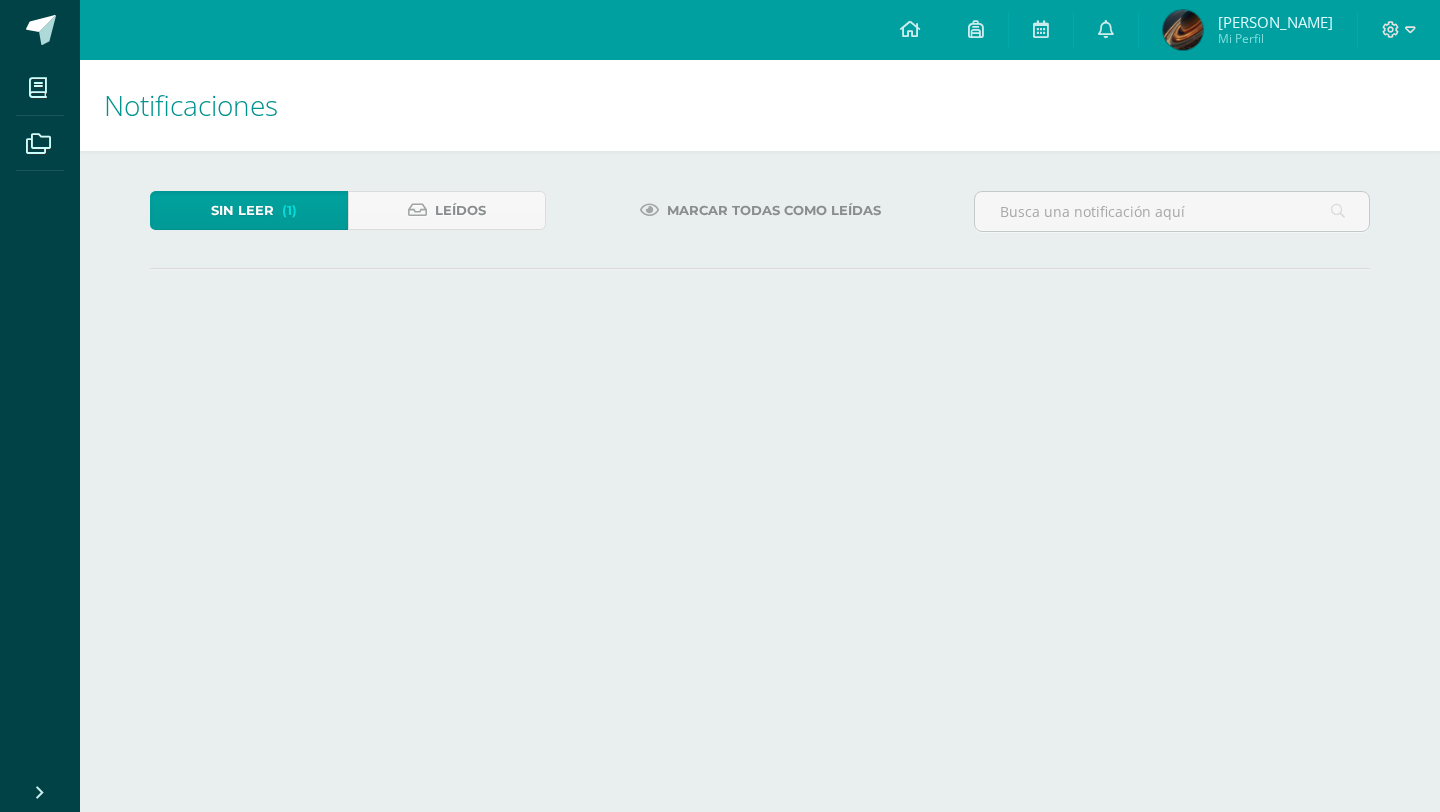 click on "Mis cursos Archivos Cerrar panel
Artes Plásticas 5
Quinto
Primaria
"A"
Comunicación y lenguaje  Pri 5
Quinto
Primaria
"A"
Educación Cristiana  Pri 5
Quinto
Primaria
"A"
Educación Física  Pri 5
Quinto
Primaria
"A"
Estudios sociales  Pri 5
Quinto
Primaria
"A"
Kaqchikel 5" at bounding box center [720, 174] 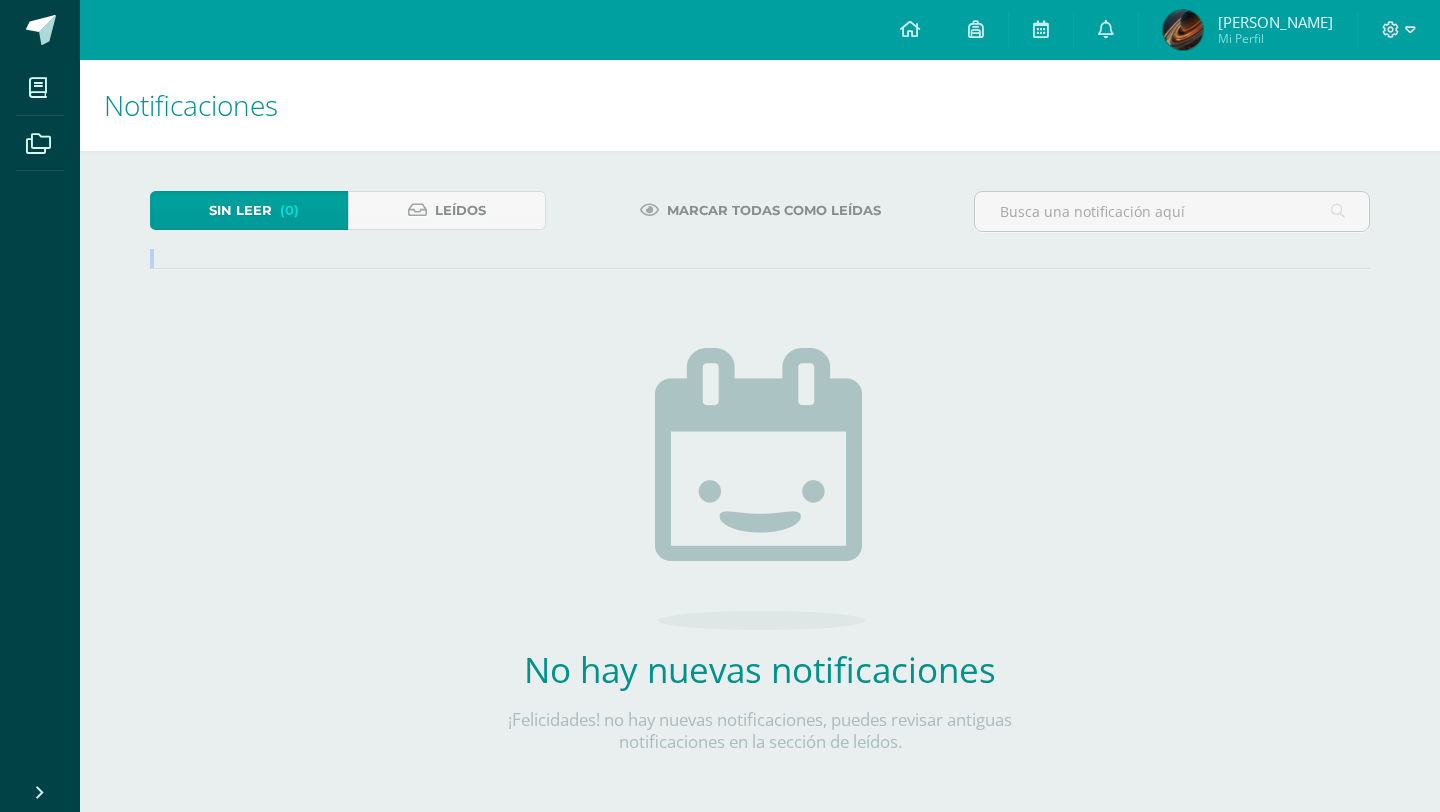 click at bounding box center (1183, 30) 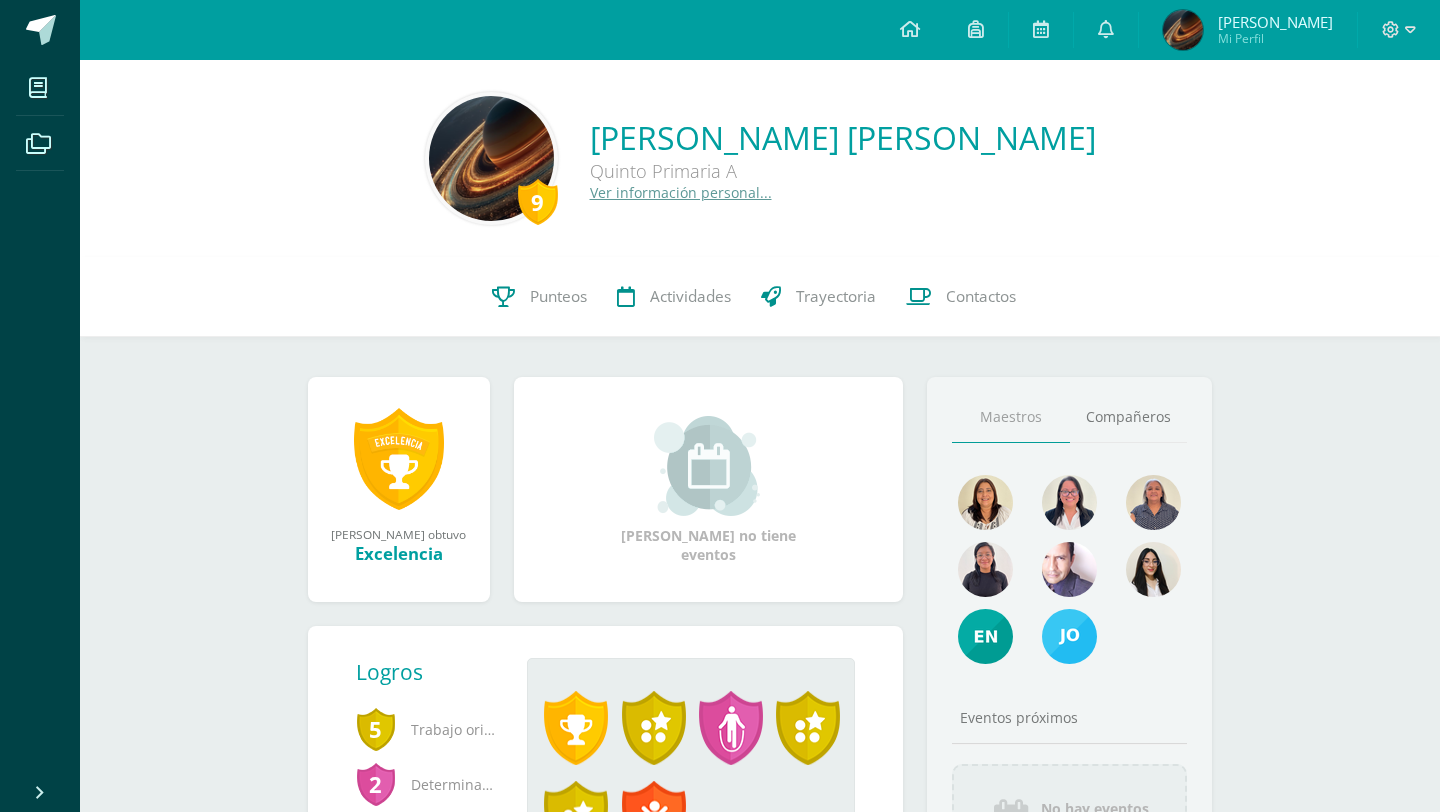 scroll, scrollTop: 0, scrollLeft: 0, axis: both 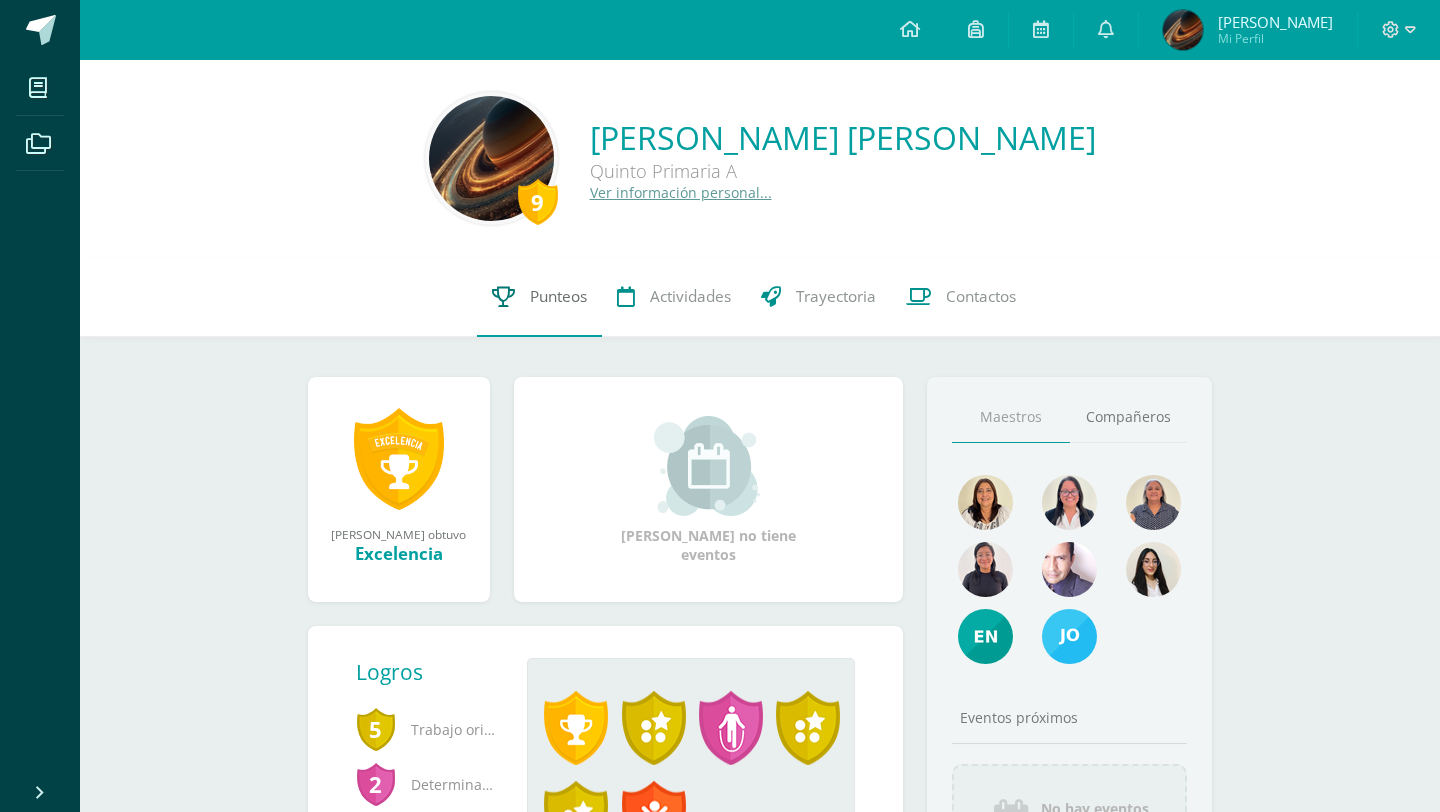 click at bounding box center (503, 296) 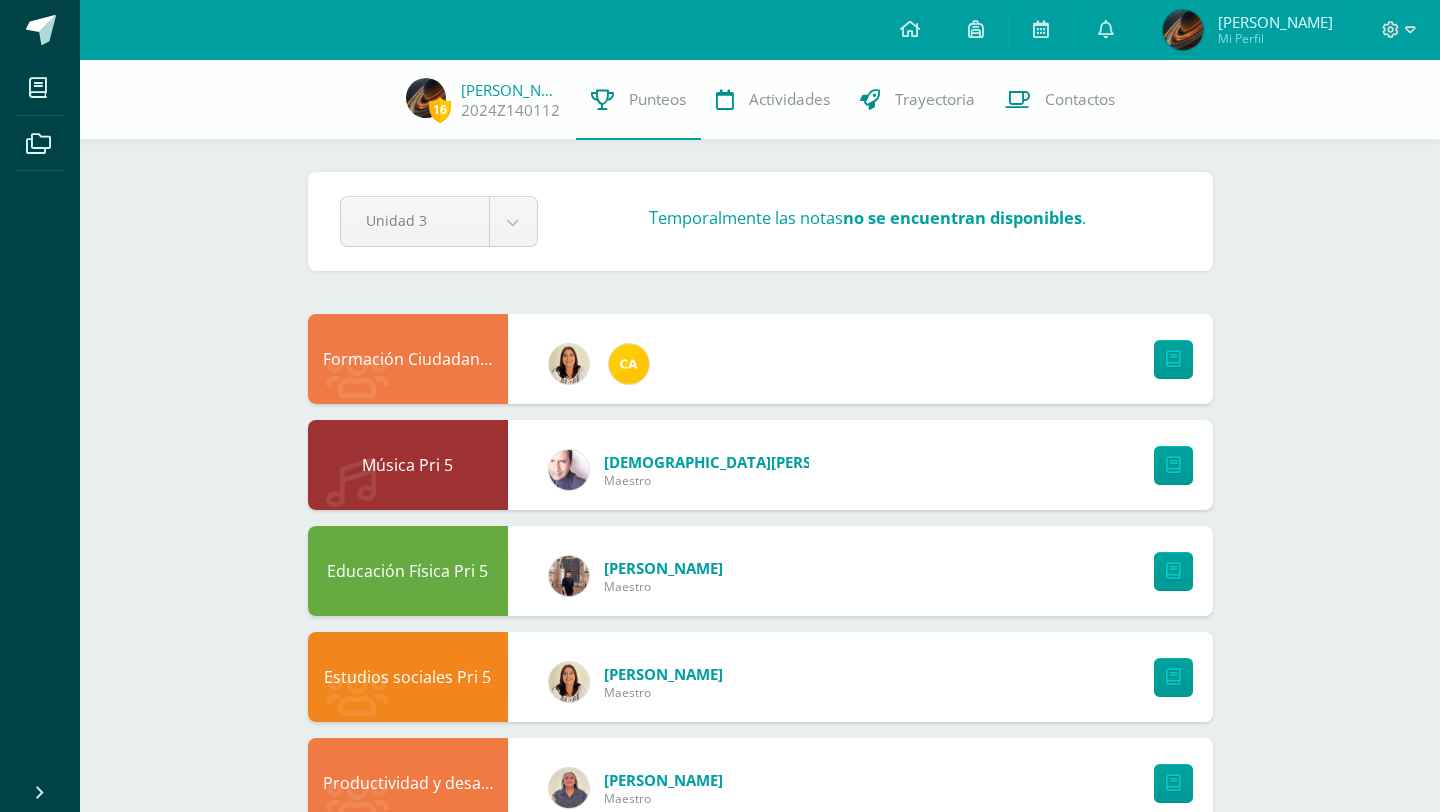 scroll, scrollTop: 0, scrollLeft: 0, axis: both 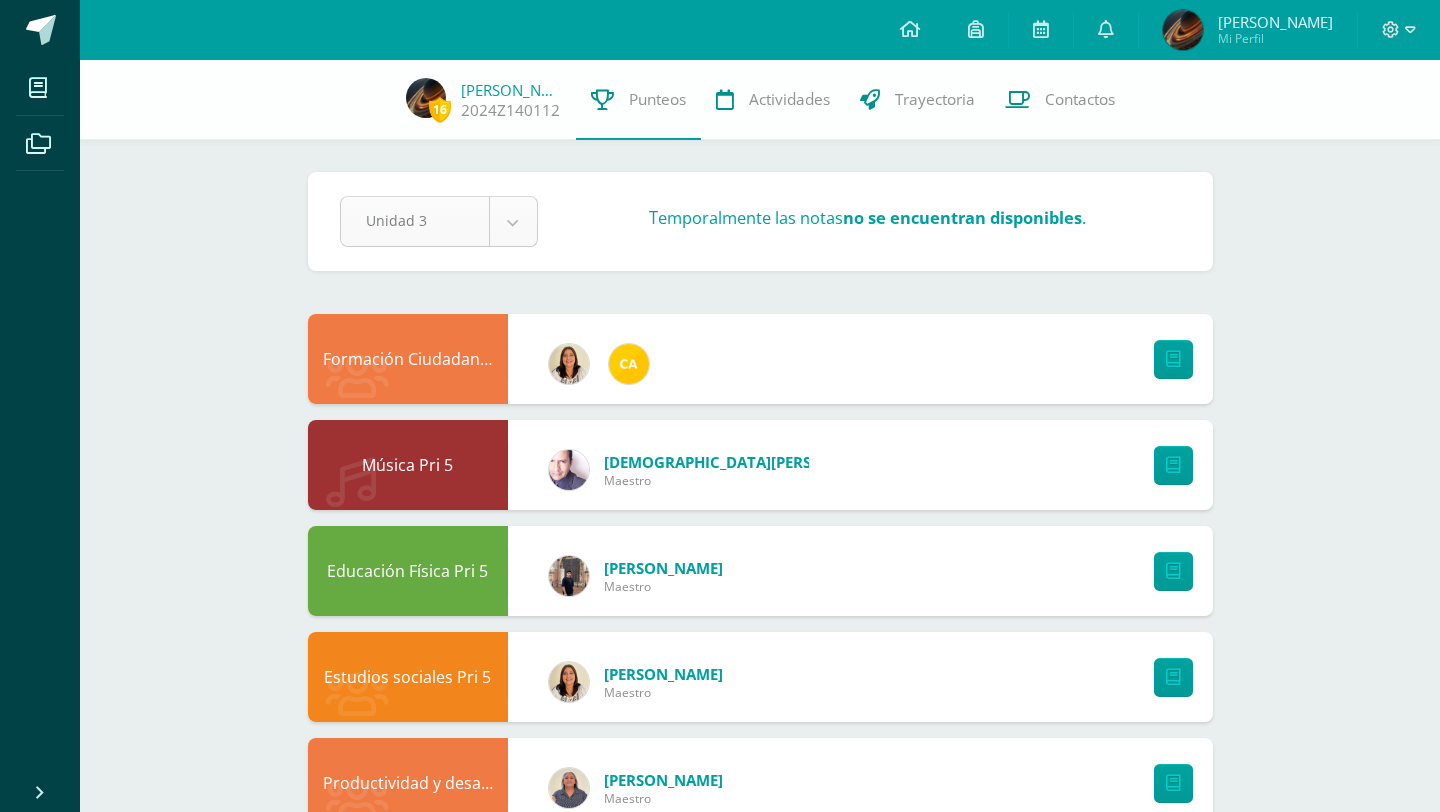 click on "Mis cursos Archivos Cerrar panel
Artes Plásticas 5
Quinto
Primaria
"A"
Comunicación y lenguaje  Pri 5
Quinto
Primaria
"A"
Educación [DEMOGRAPHIC_DATA]  Pri 5
Quinto
Primaria
"A"
Educación Física  Pri 5
Quinto
Primaria
"A"
Estudios sociales  Pri 5
Quinto
Primaria
"A"
Kaqchikel 5" at bounding box center [720, 858] 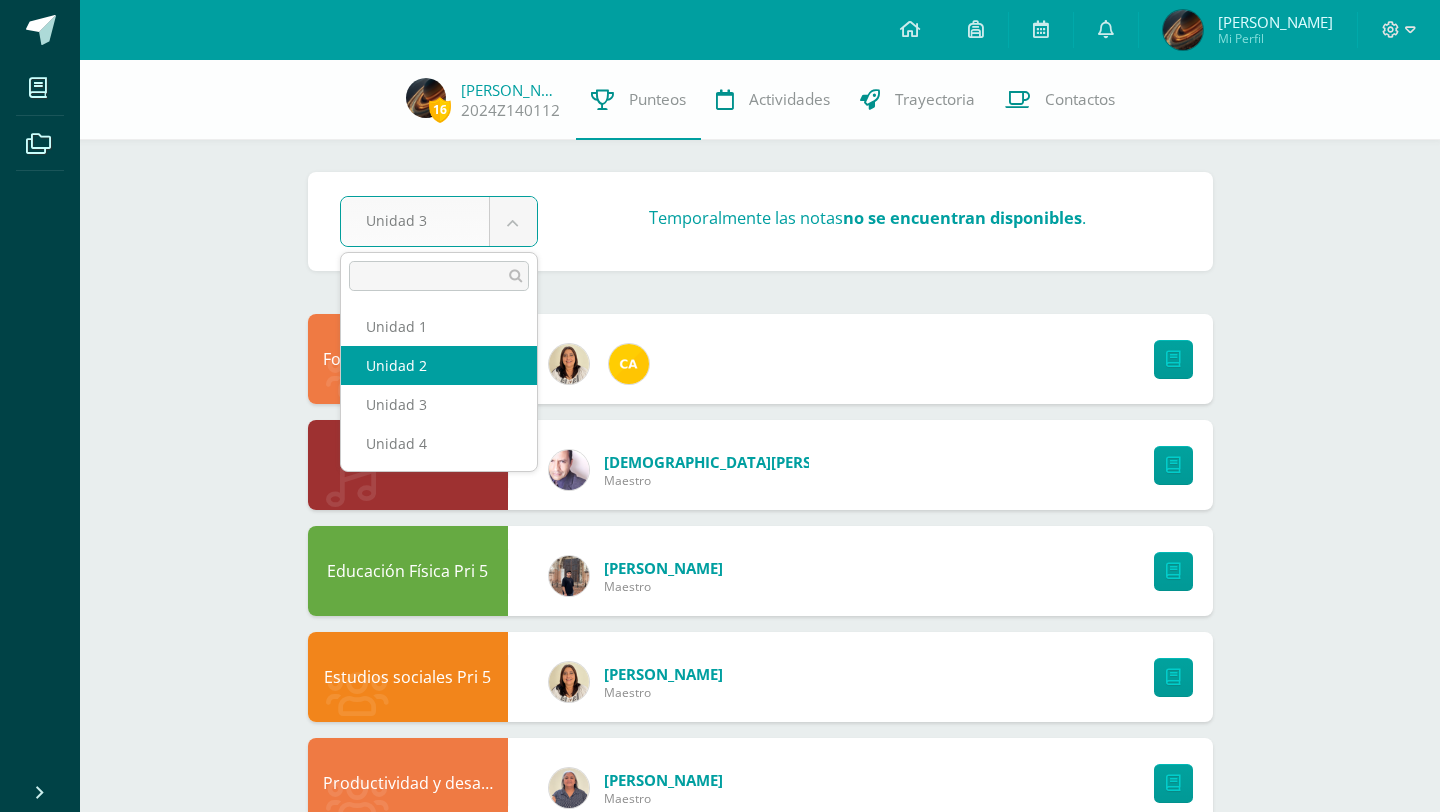 select on "Unidad 2" 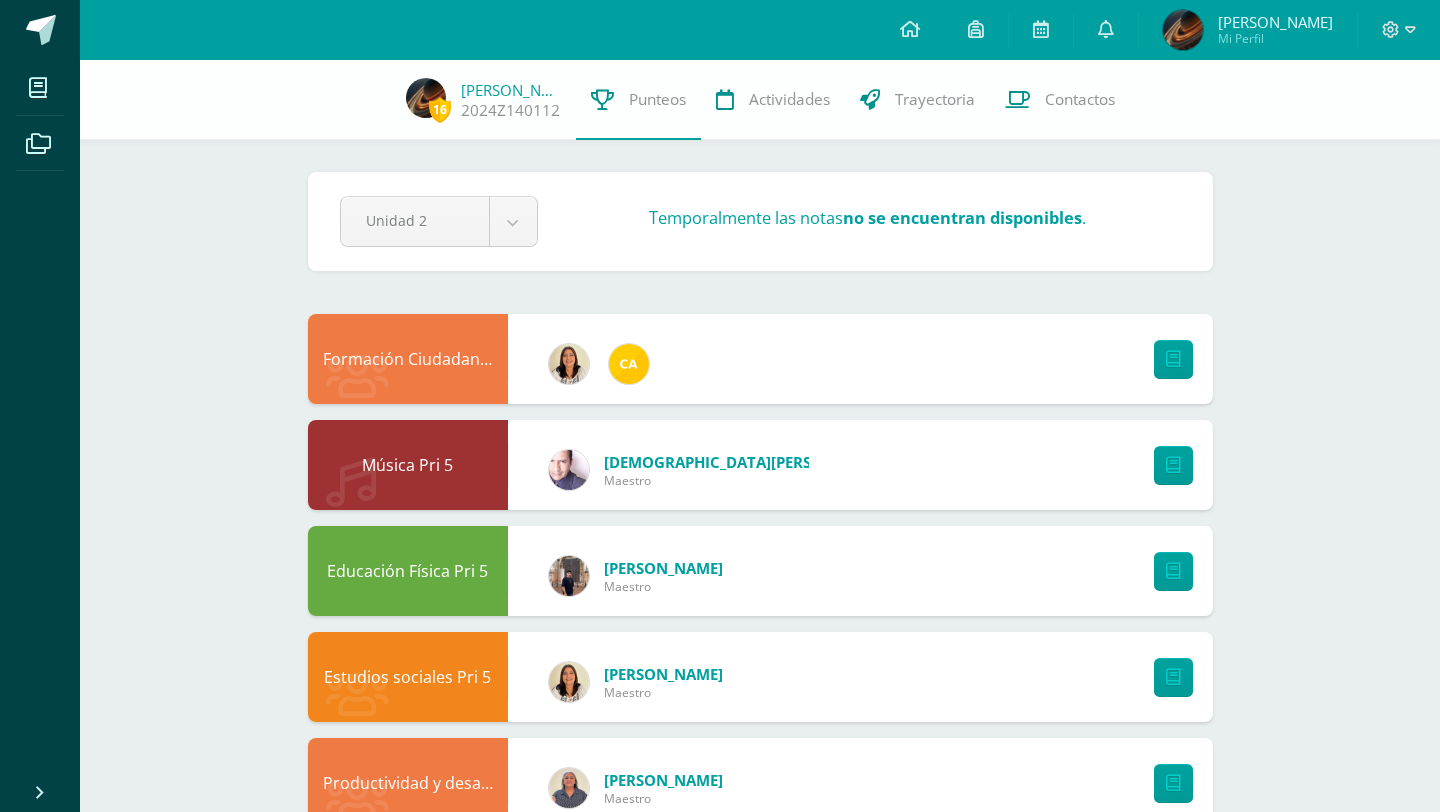 scroll, scrollTop: 0, scrollLeft: 0, axis: both 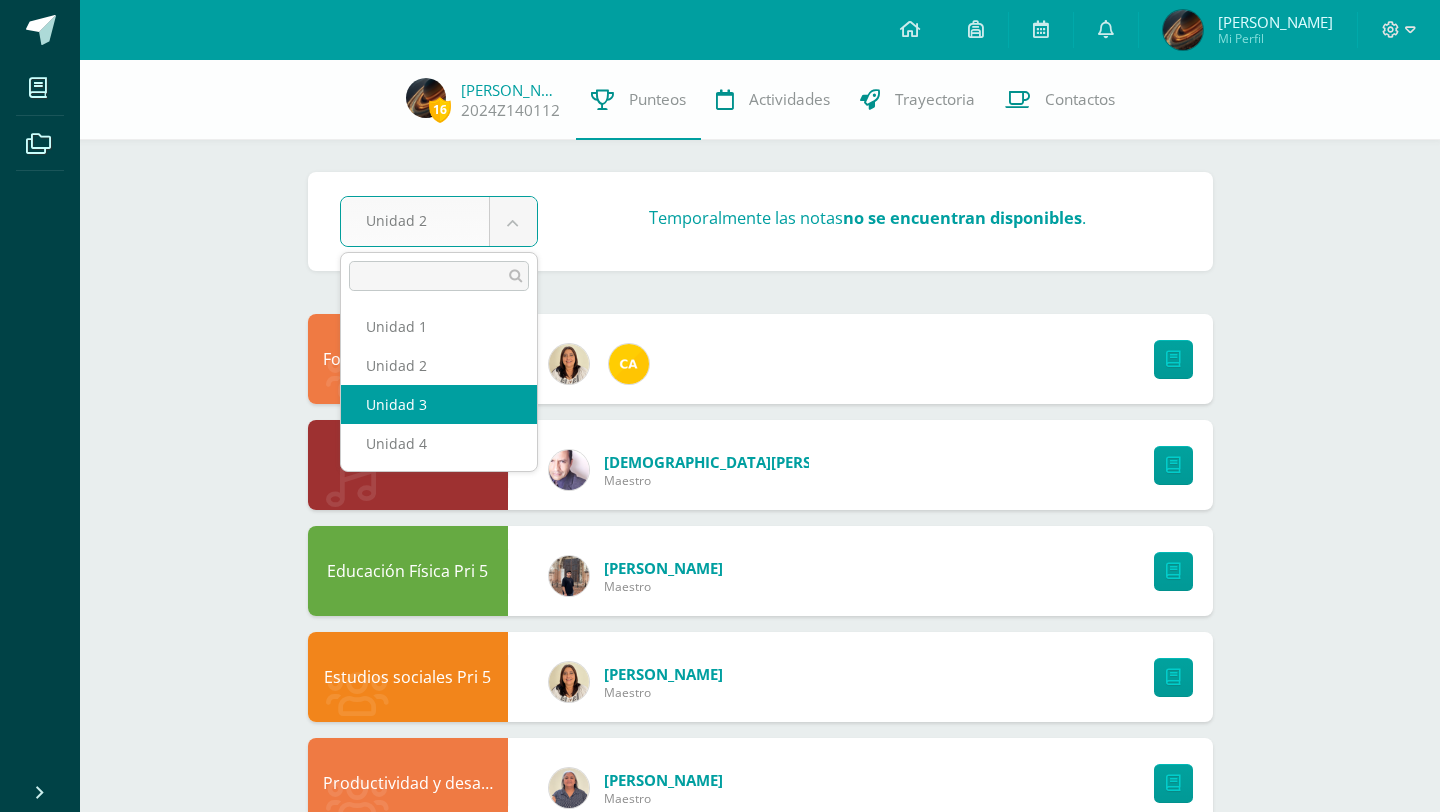 select on "Unidad 3" 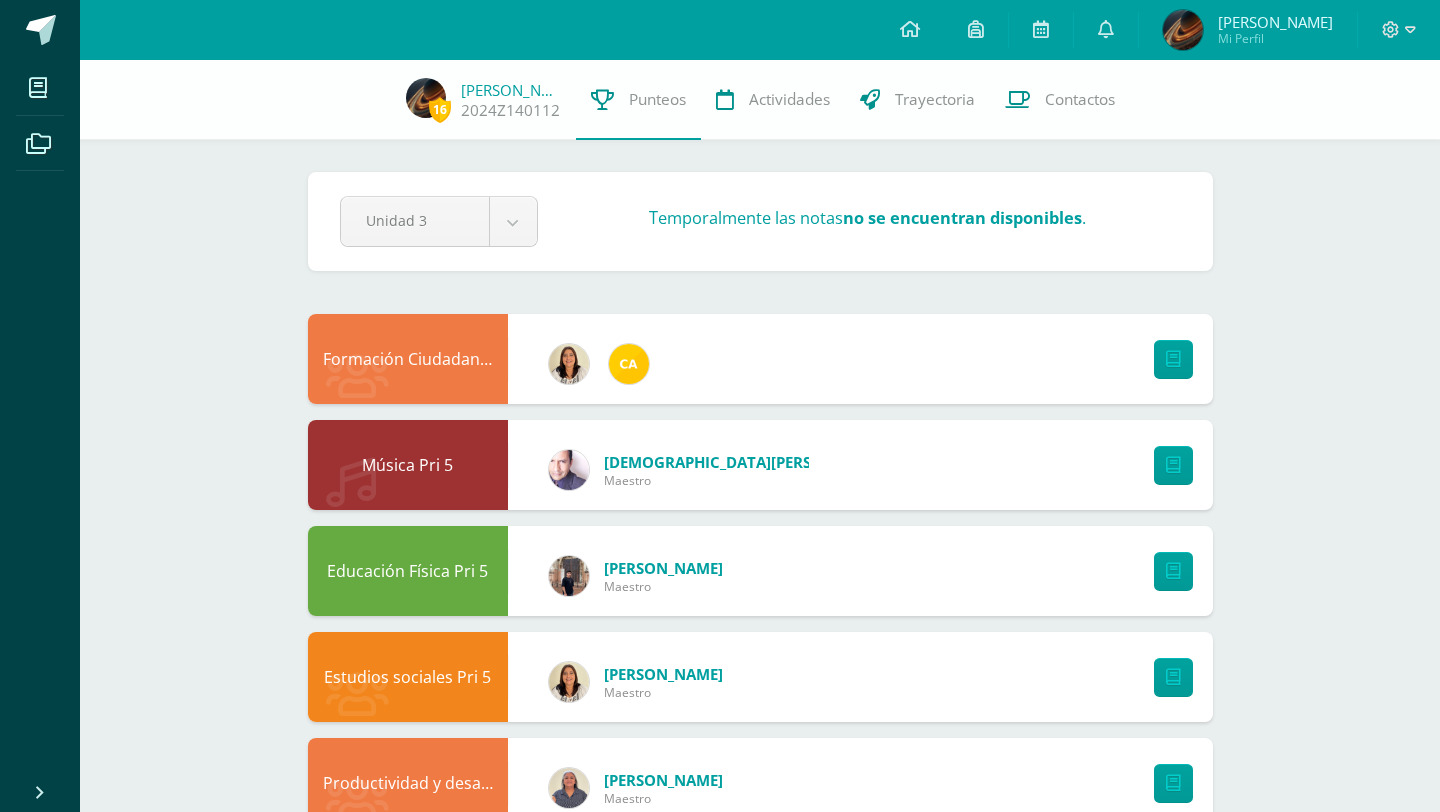 scroll, scrollTop: 0, scrollLeft: 0, axis: both 